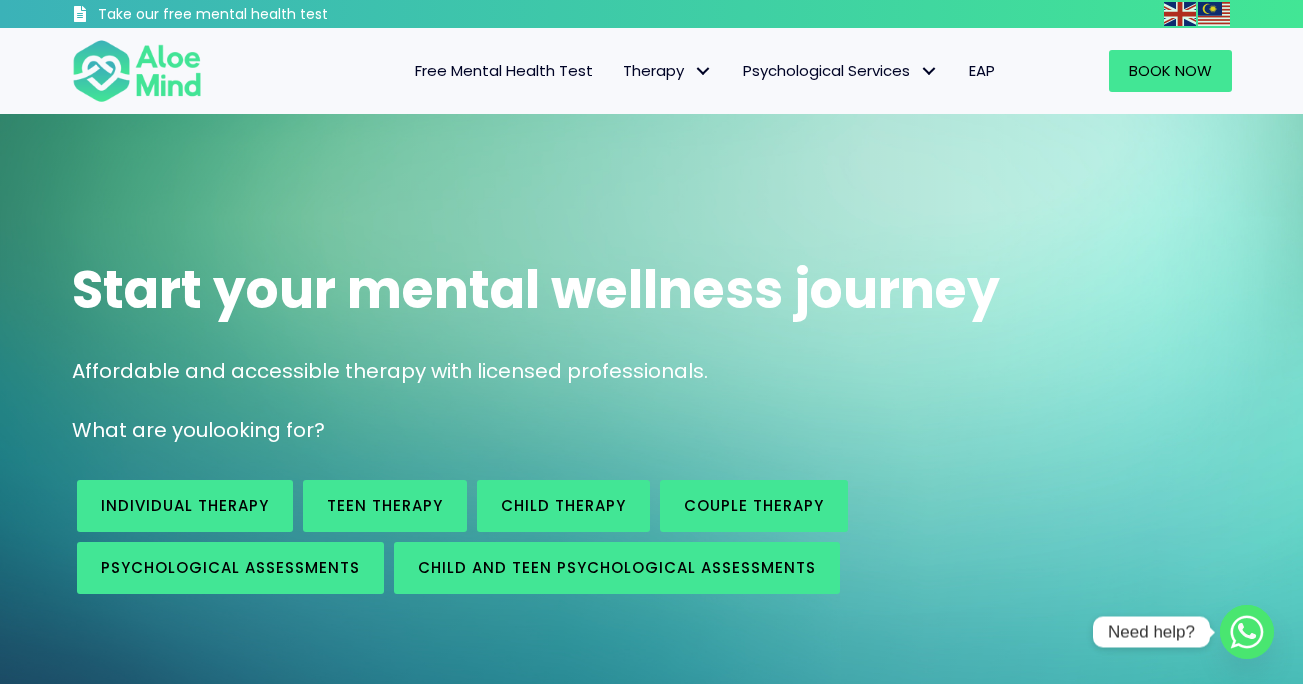 scroll, scrollTop: 0, scrollLeft: 0, axis: both 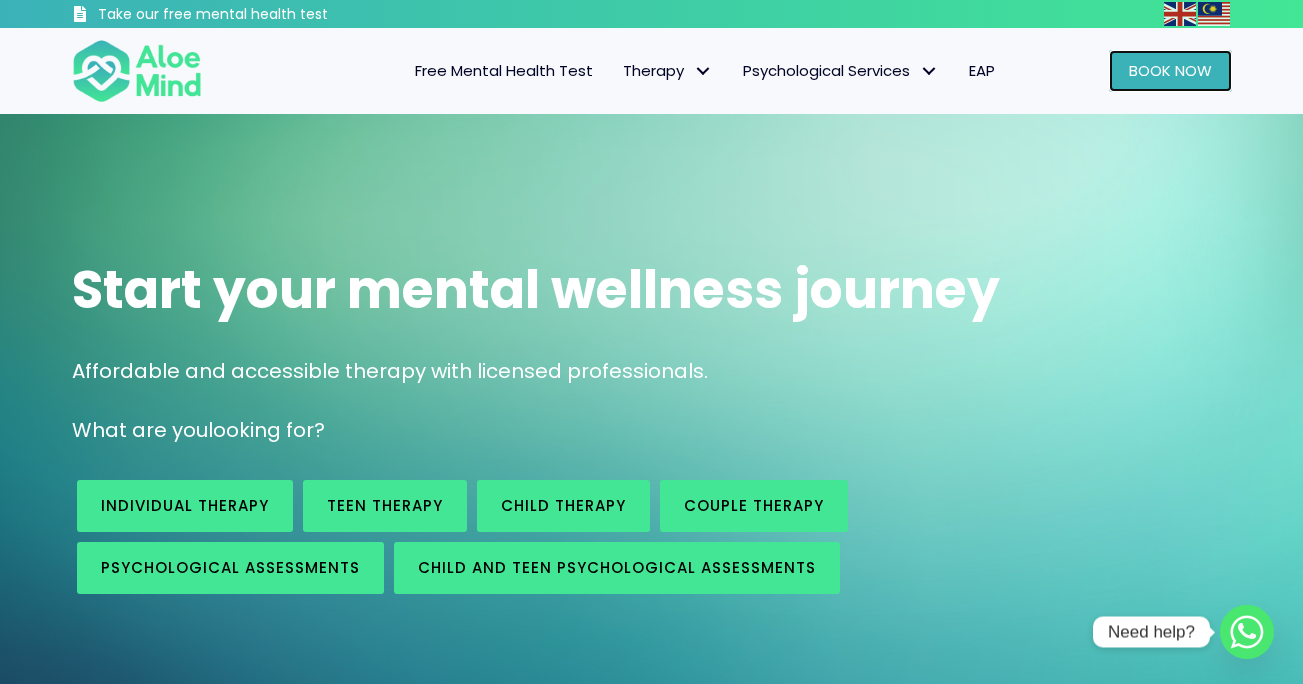 click on "Book Now" at bounding box center (1170, 70) 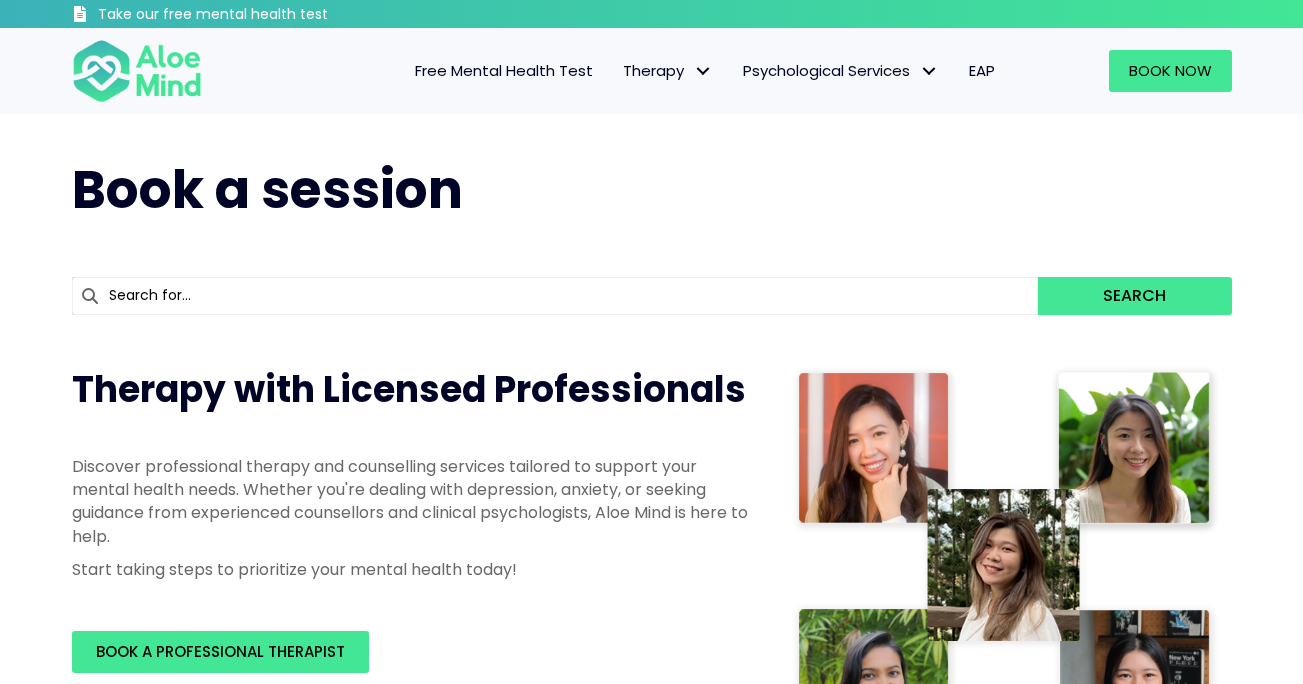 scroll, scrollTop: 0, scrollLeft: 0, axis: both 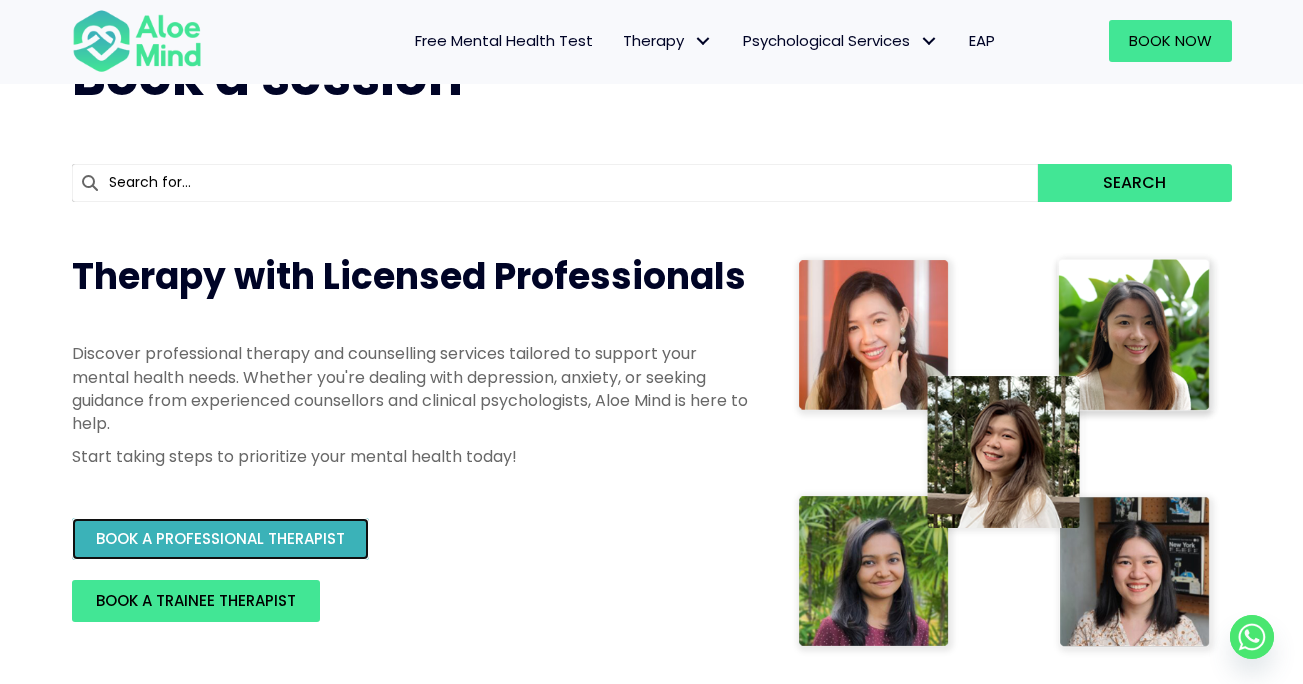 click on "BOOK A PROFESSIONAL THERAPIST" at bounding box center (220, 539) 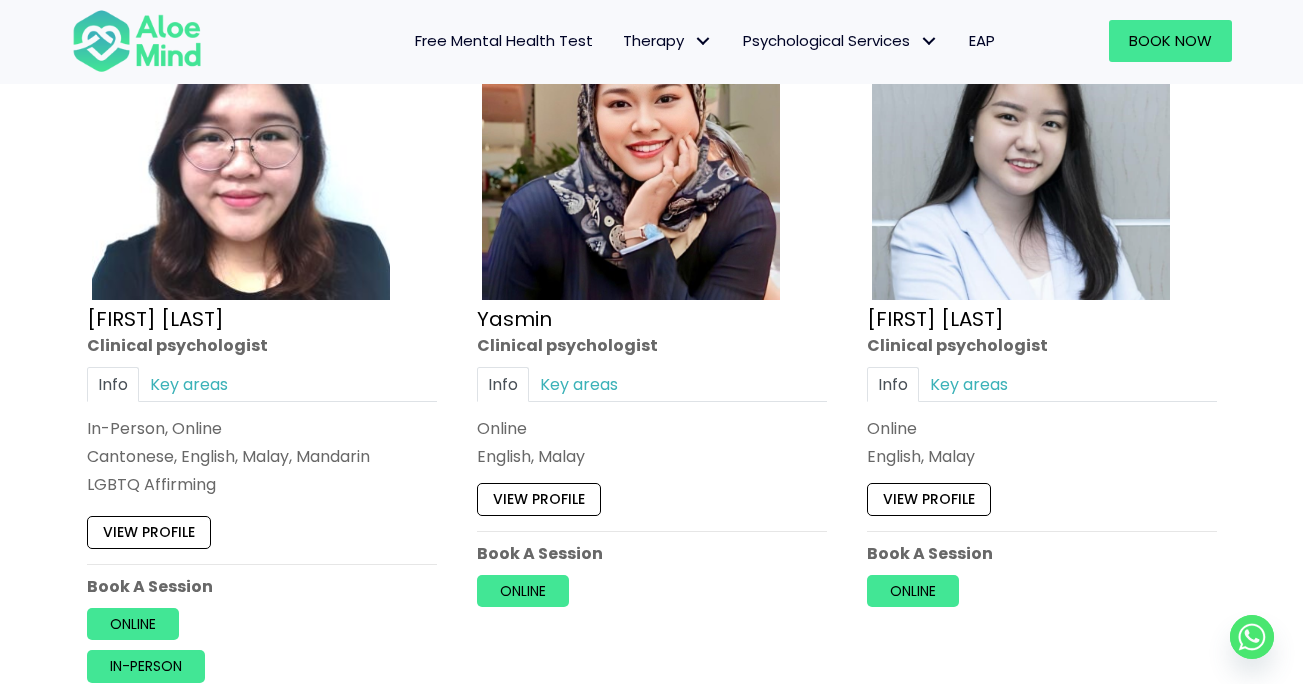 scroll, scrollTop: 5583, scrollLeft: 0, axis: vertical 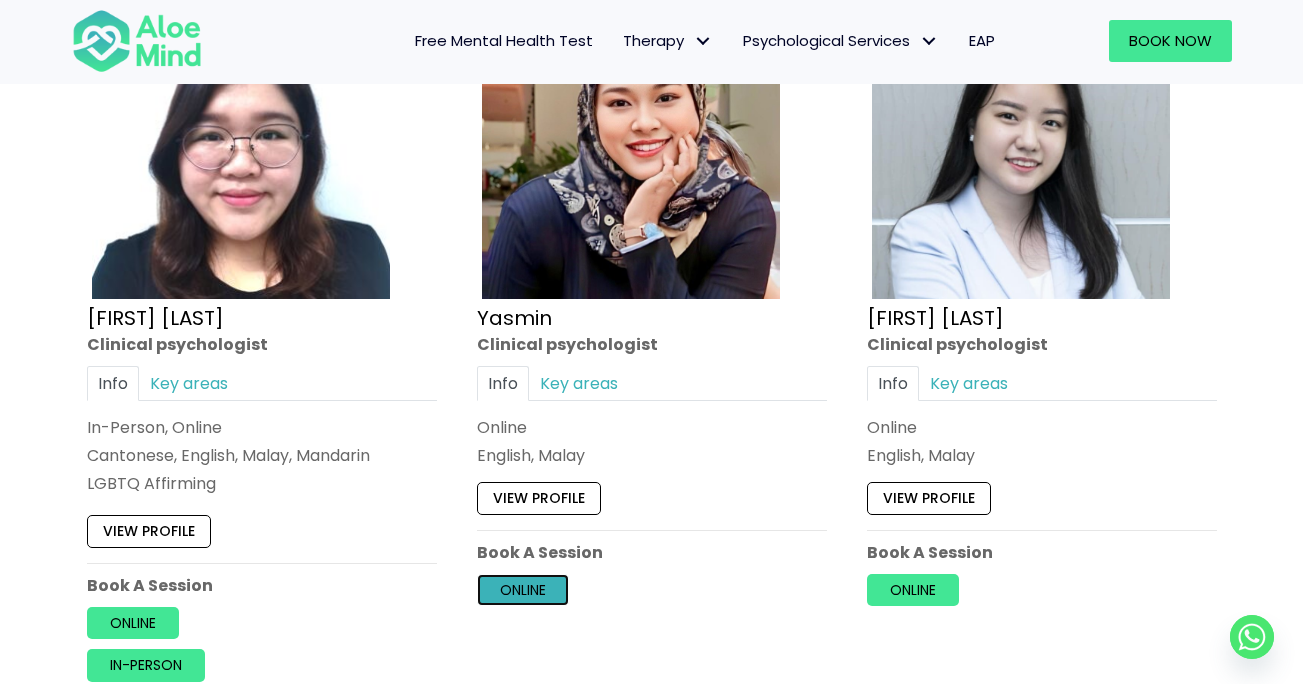 click on "Online" at bounding box center [523, 590] 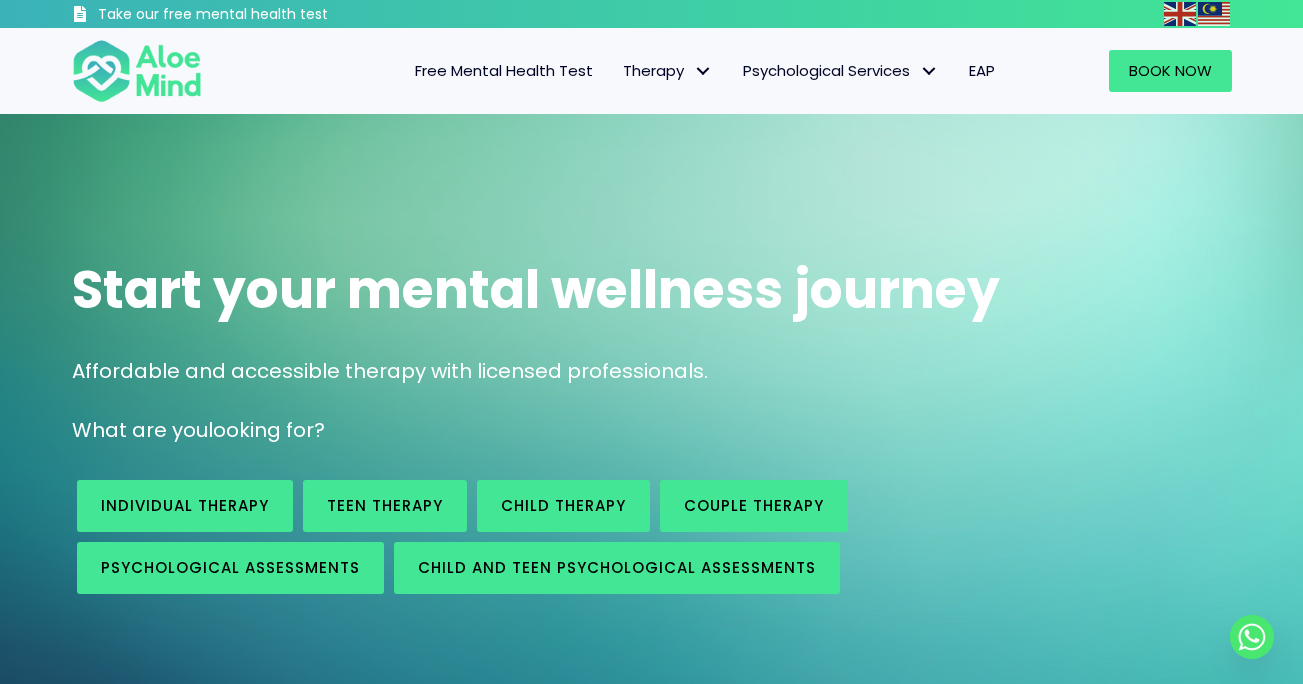 scroll, scrollTop: 0, scrollLeft: 0, axis: both 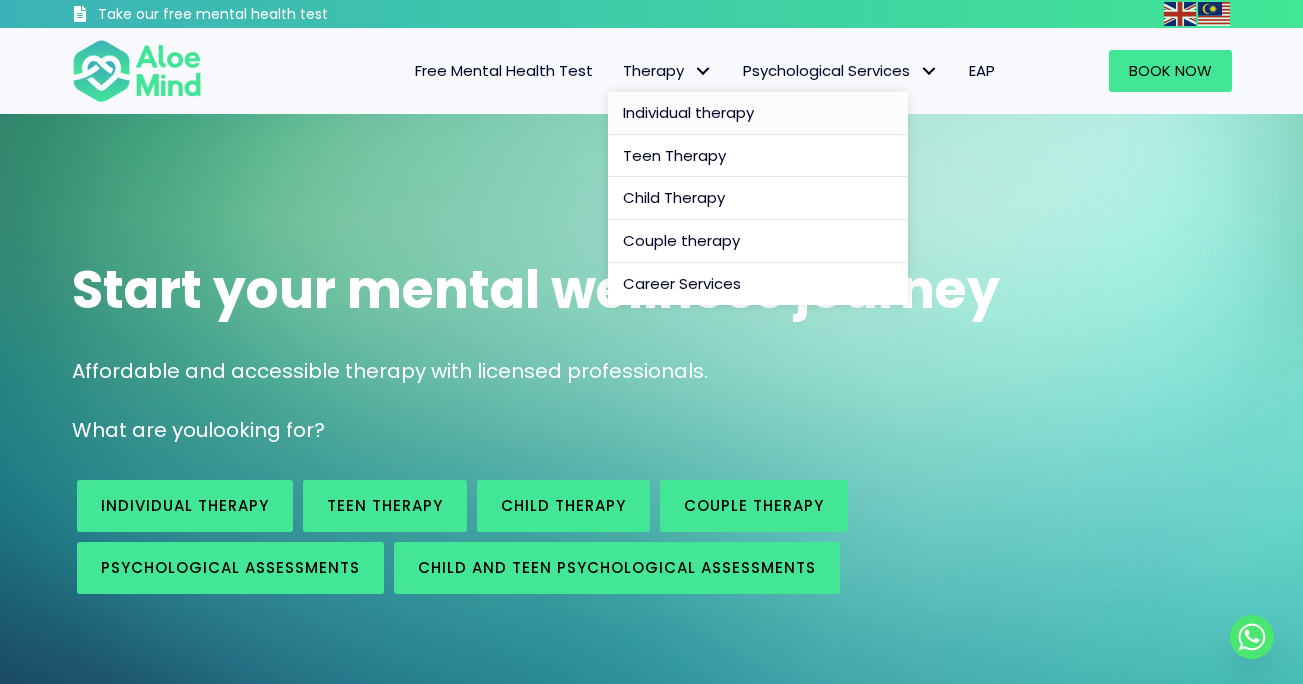 click on "Individual therapy" at bounding box center (758, 113) 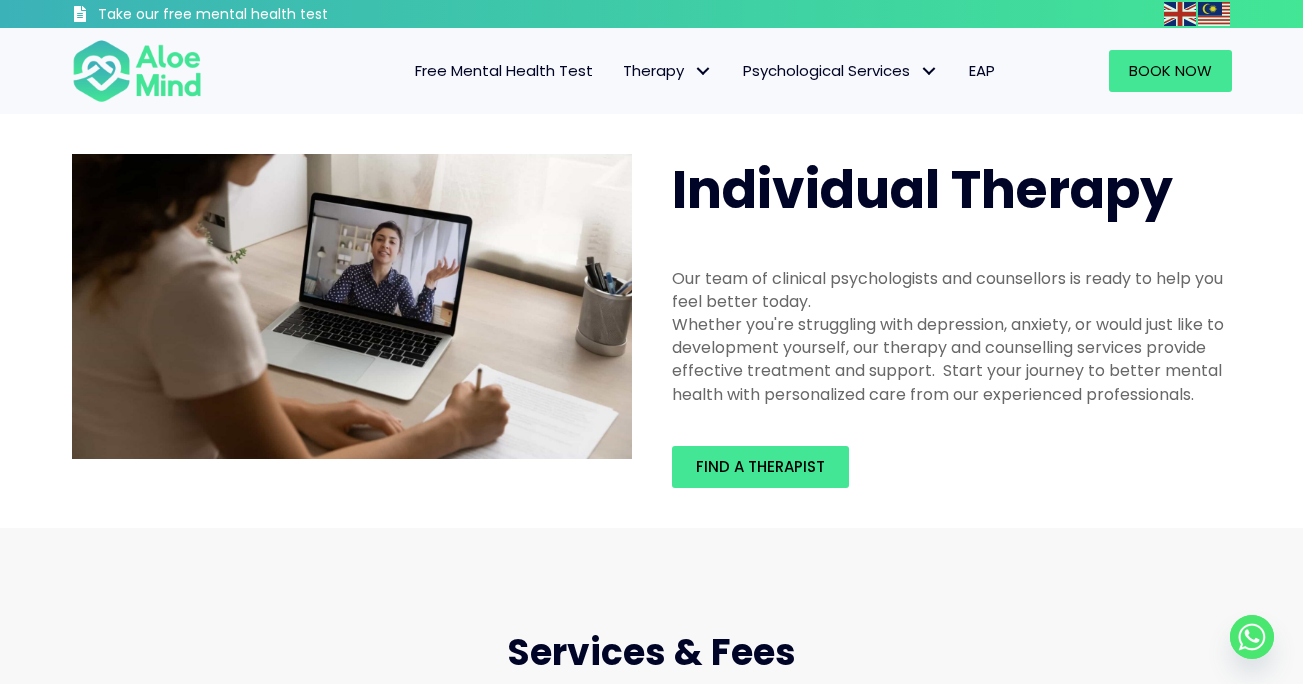 scroll, scrollTop: 0, scrollLeft: 0, axis: both 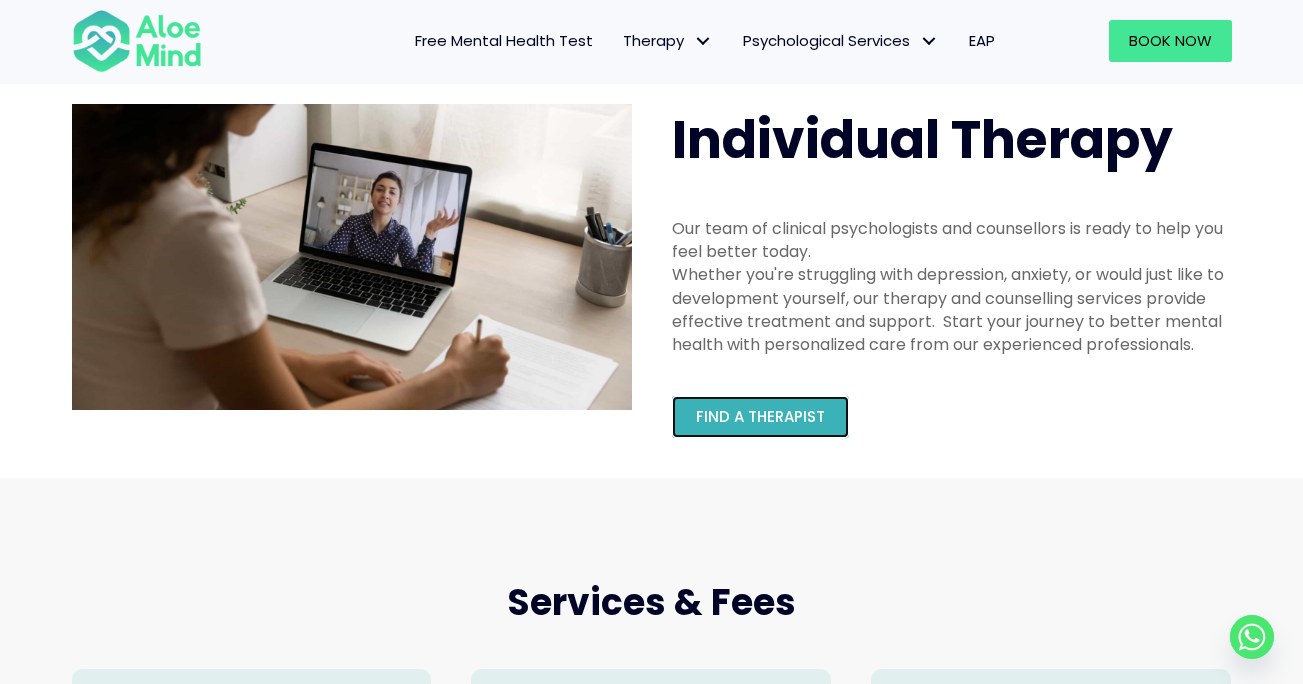 click on "Find a therapist" at bounding box center [760, 416] 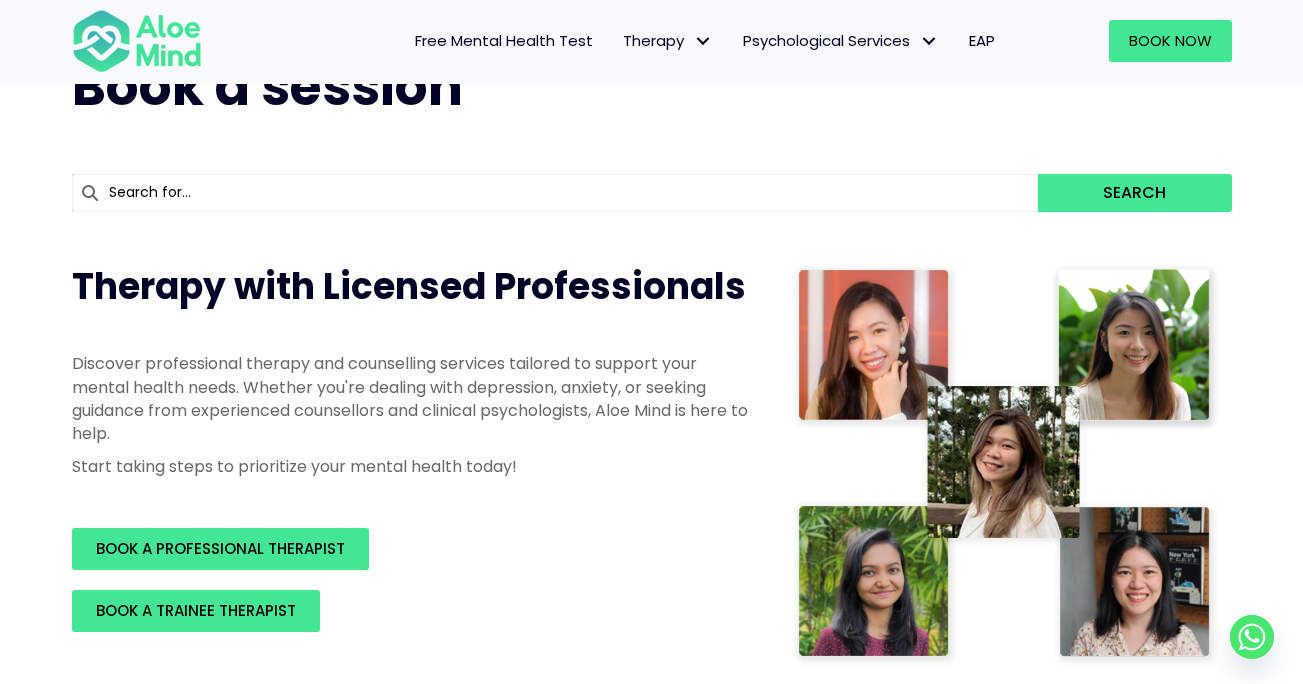 scroll, scrollTop: 810, scrollLeft: 0, axis: vertical 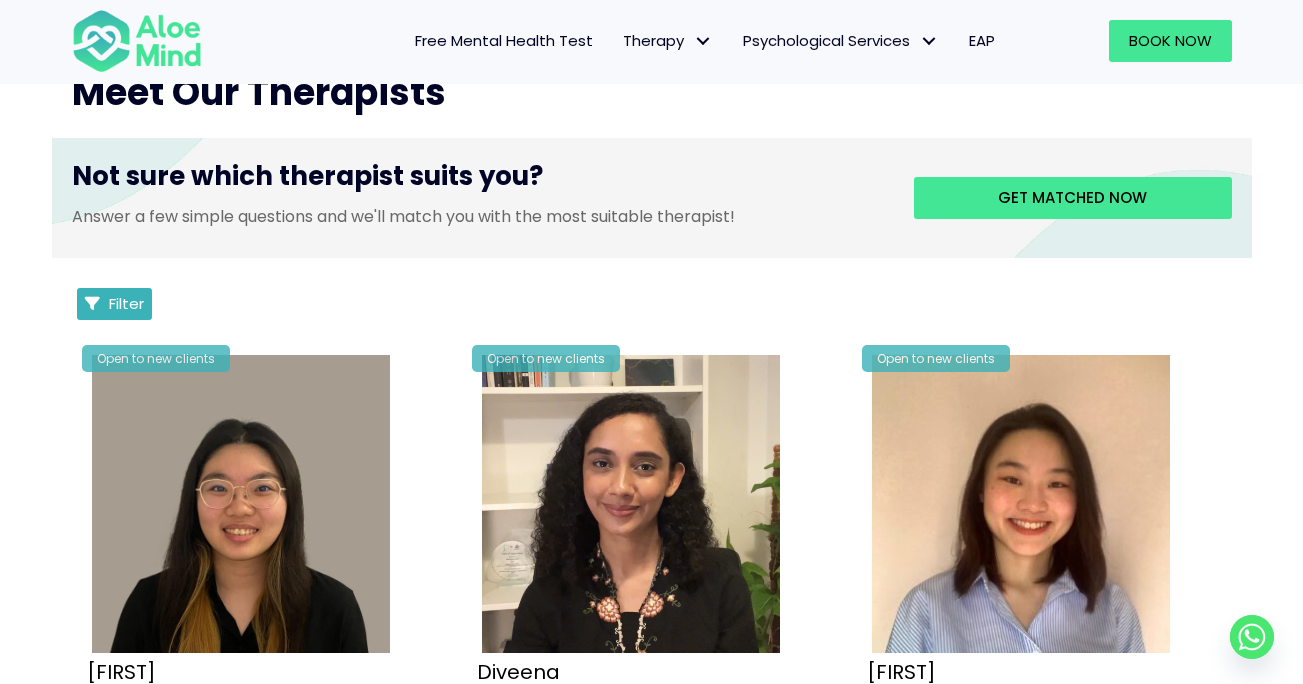 click on "Filter" at bounding box center (126, 303) 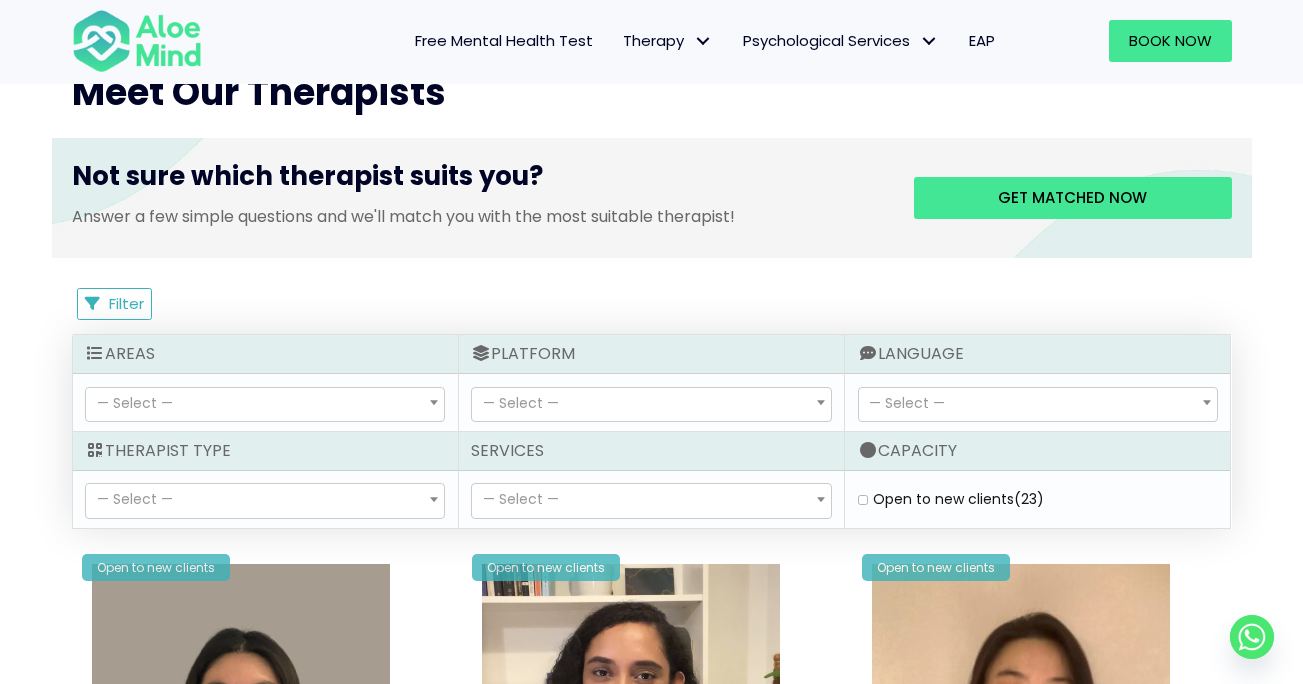 click on "— Select —" at bounding box center [907, 403] 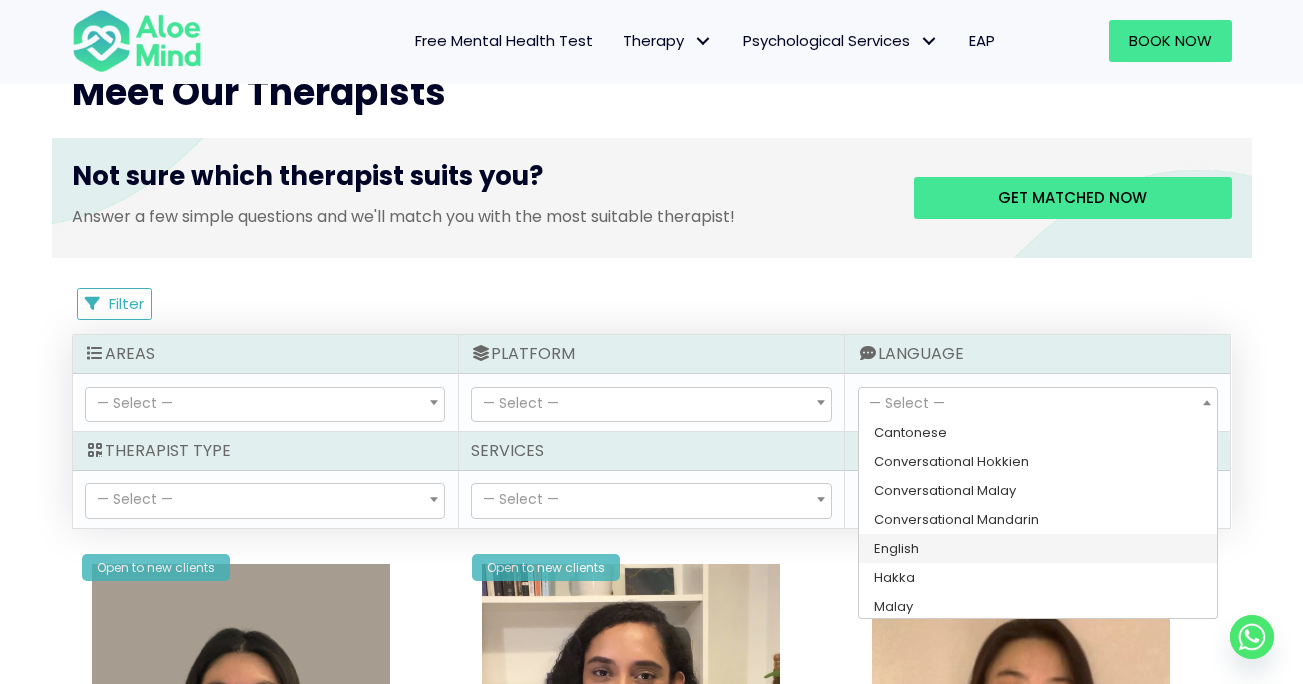 select on "139" 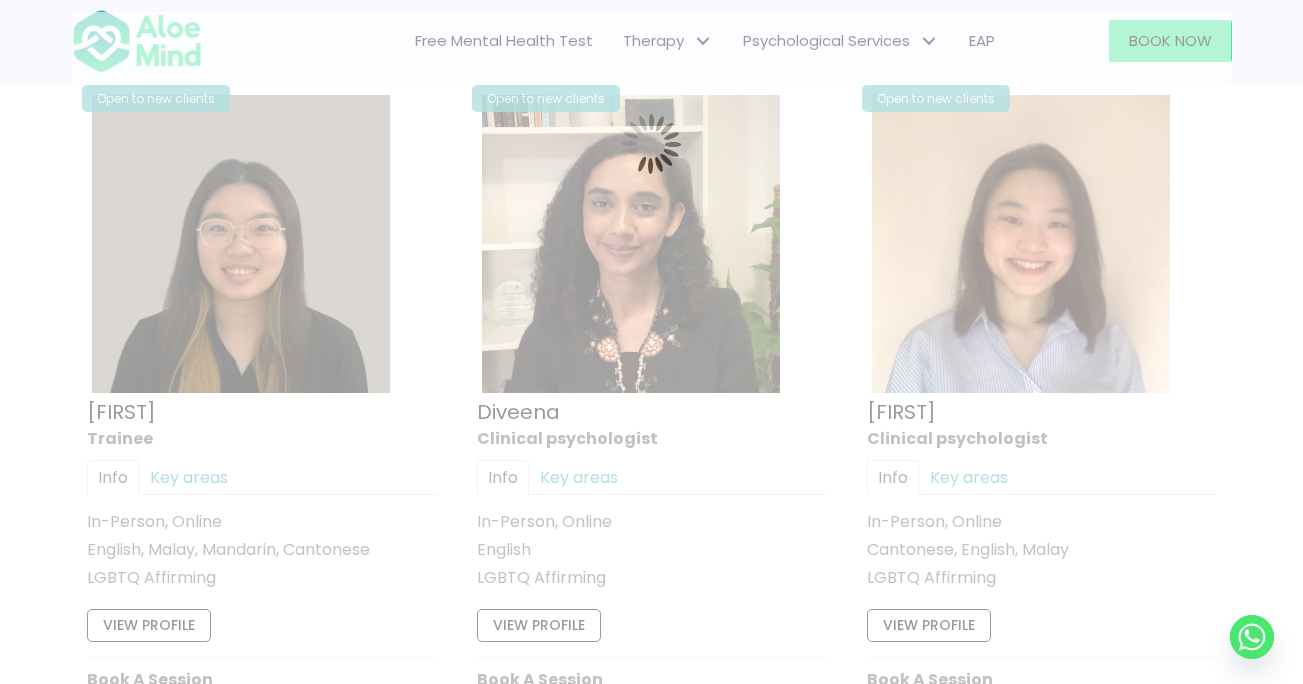 scroll, scrollTop: 1069, scrollLeft: 0, axis: vertical 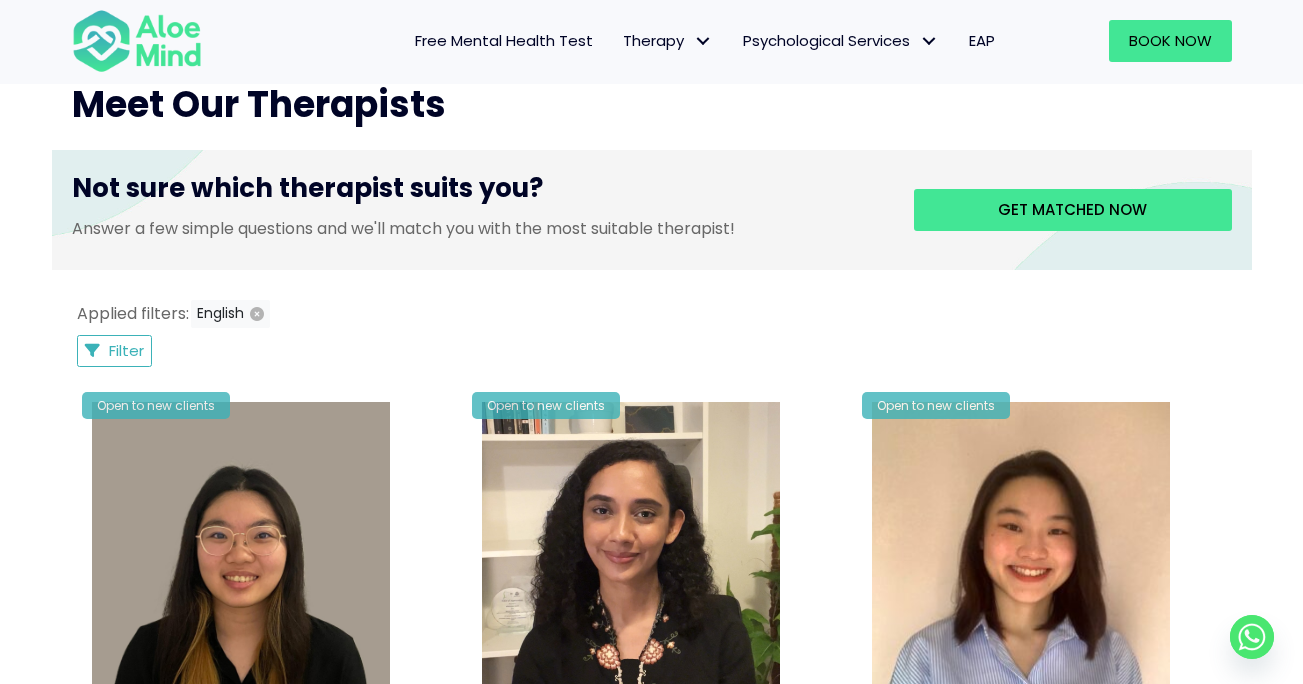 click on "Filter
Filter" at bounding box center [117, 351] 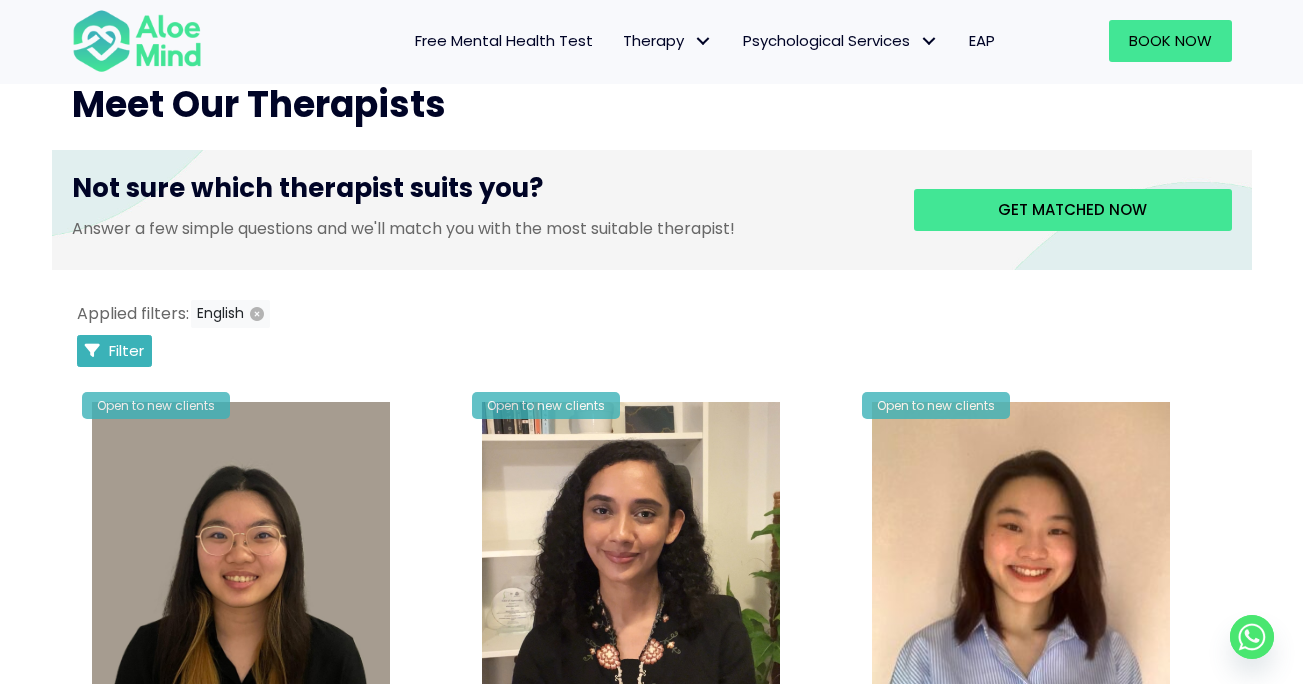 click on "Filter" at bounding box center [126, 350] 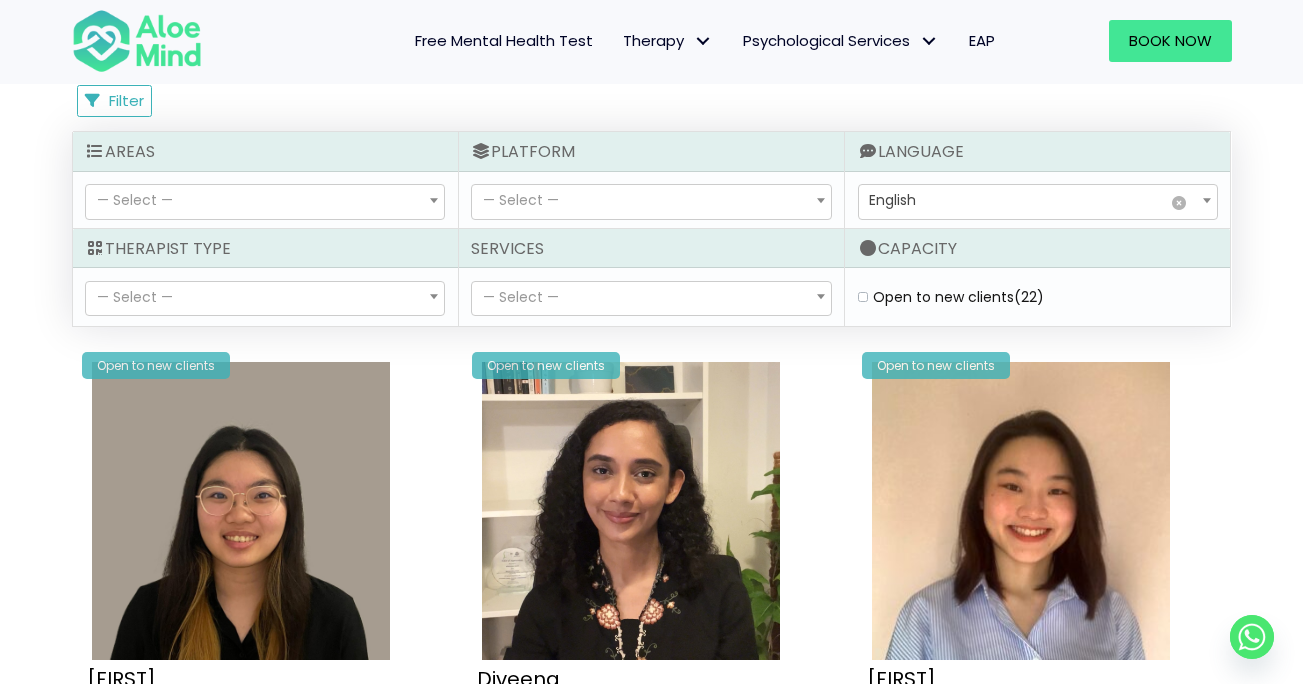 scroll, scrollTop: 1039, scrollLeft: 0, axis: vertical 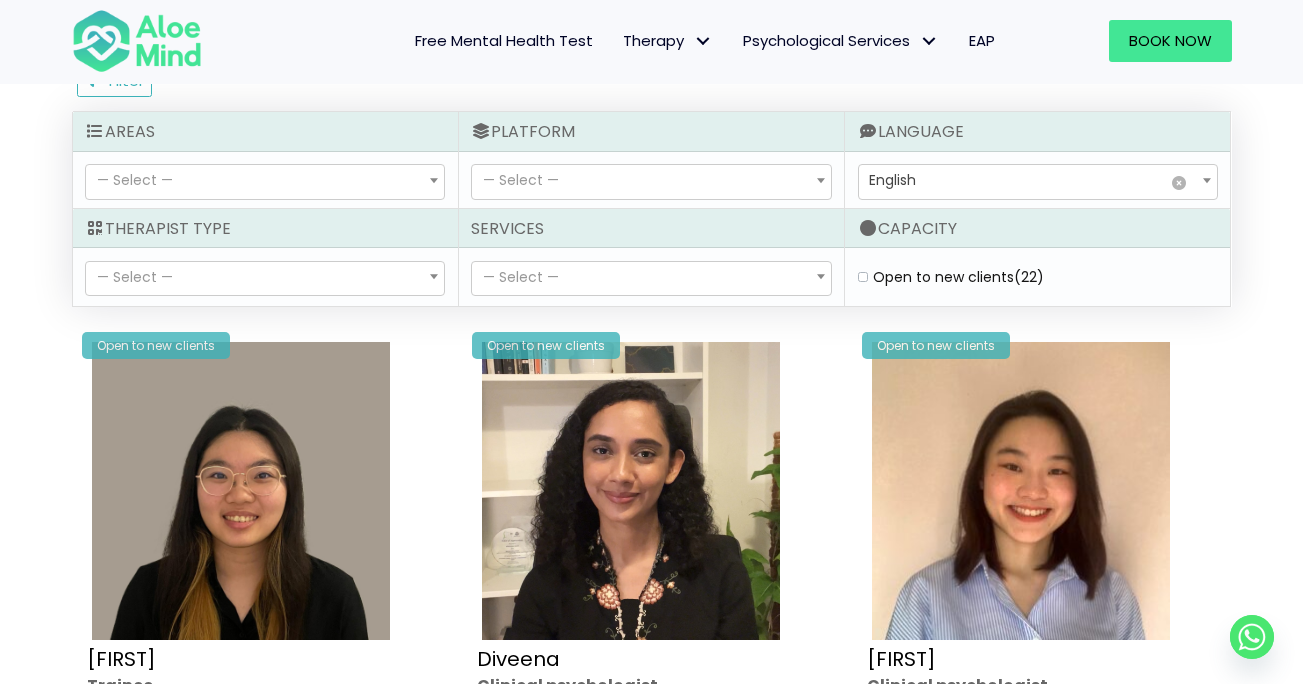 click on "— Select —" at bounding box center (265, 279) 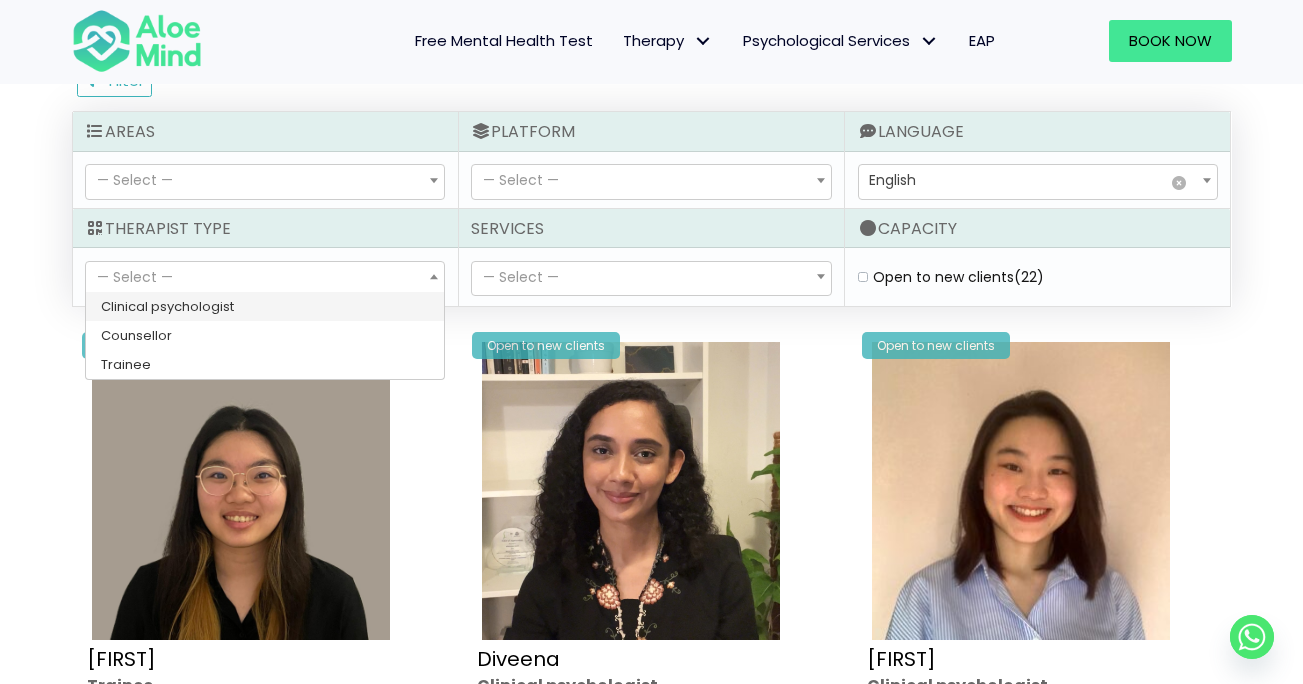 select on "15" 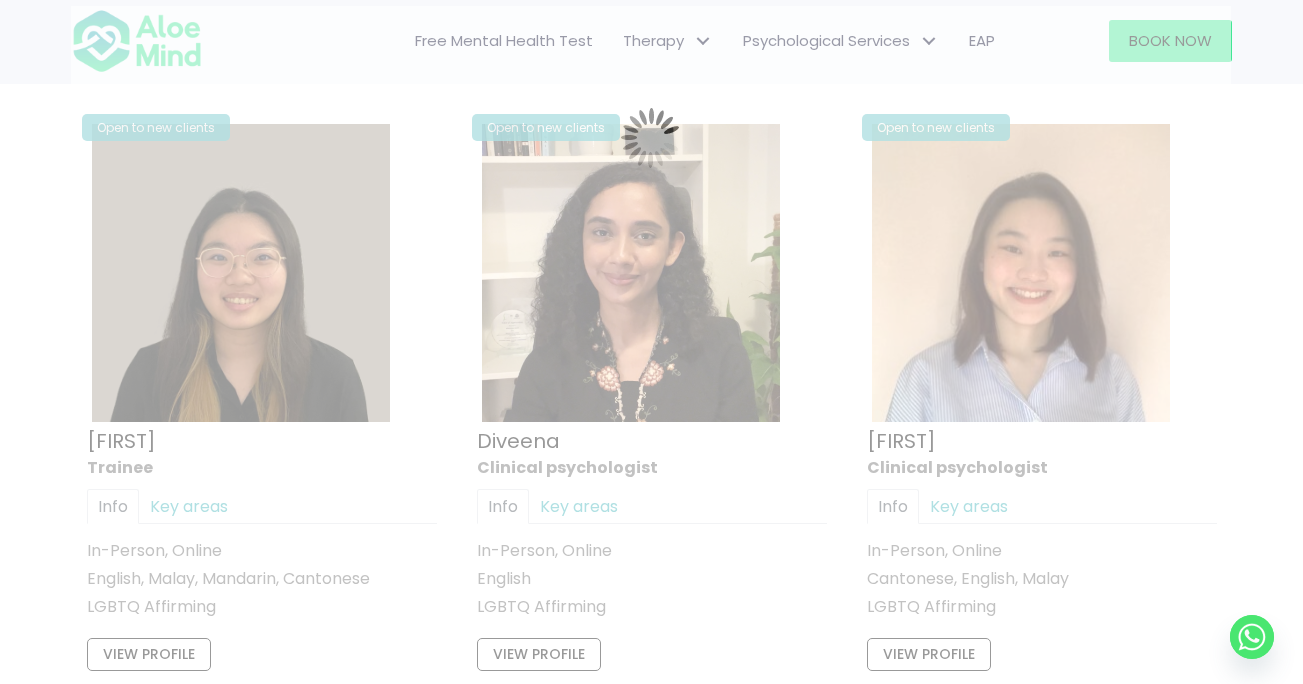scroll, scrollTop: 1069, scrollLeft: 0, axis: vertical 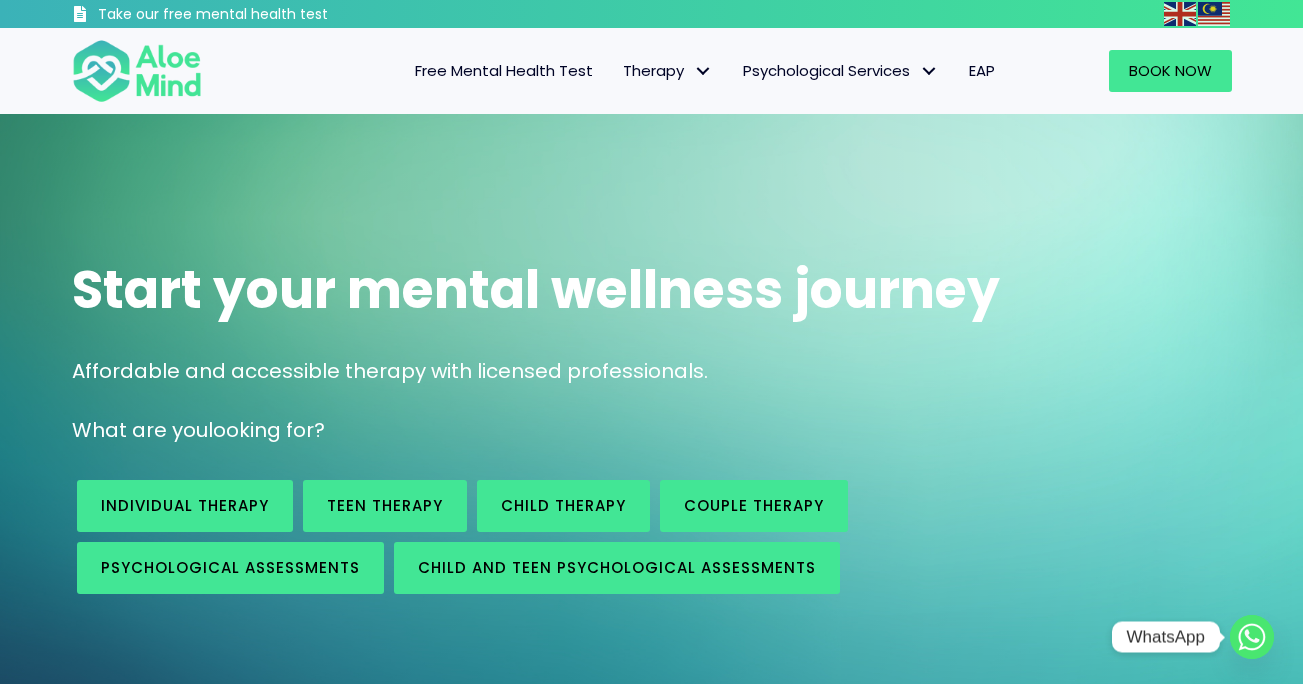 click 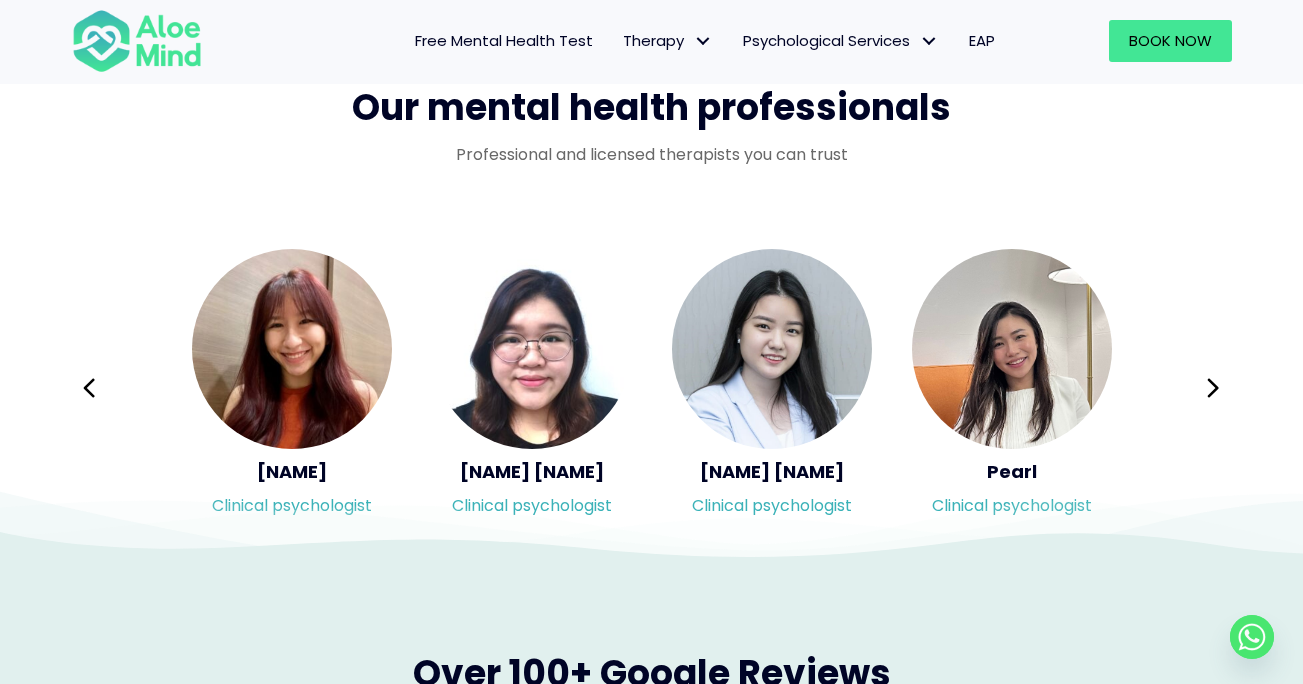 scroll, scrollTop: 3240, scrollLeft: 0, axis: vertical 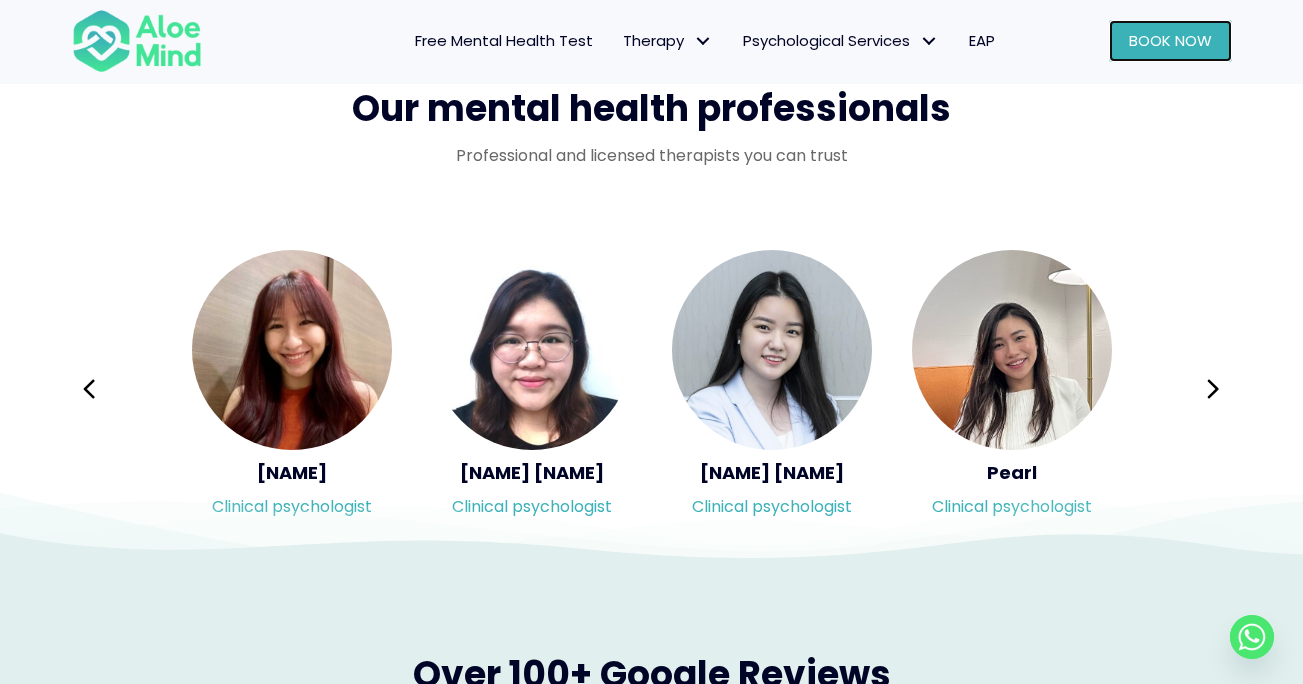click on "Book Now" at bounding box center (1170, 40) 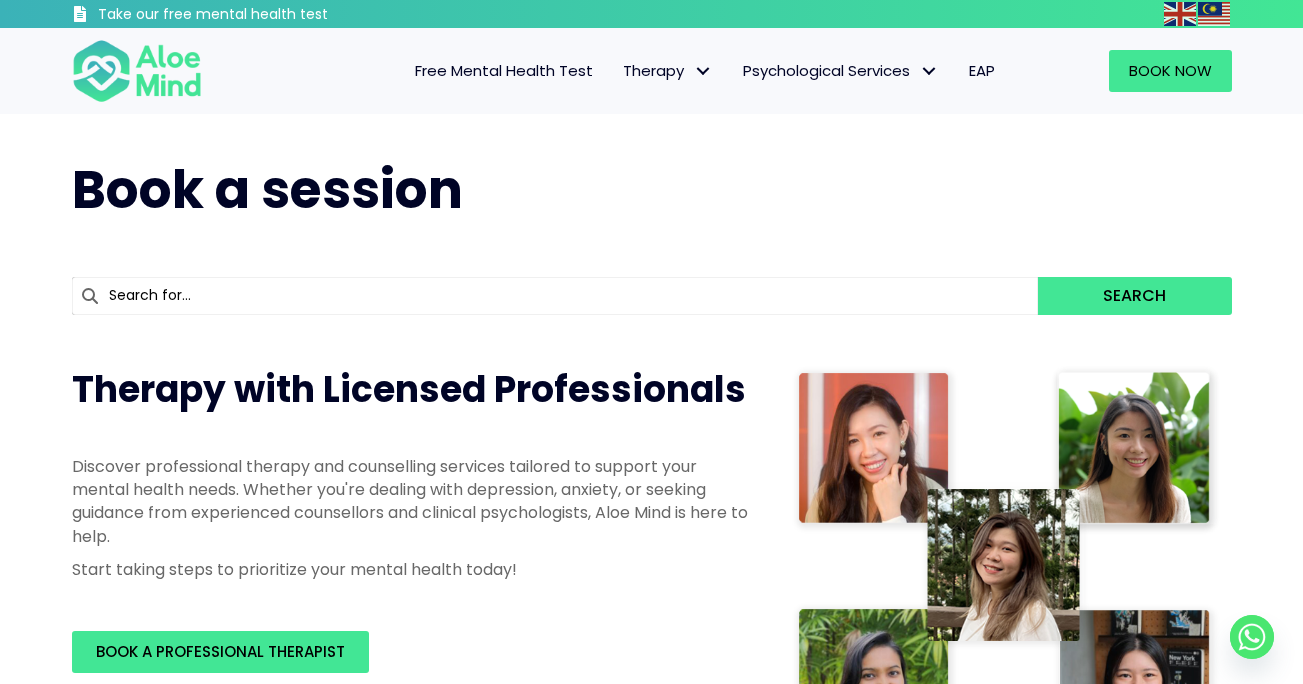 scroll, scrollTop: 0, scrollLeft: 0, axis: both 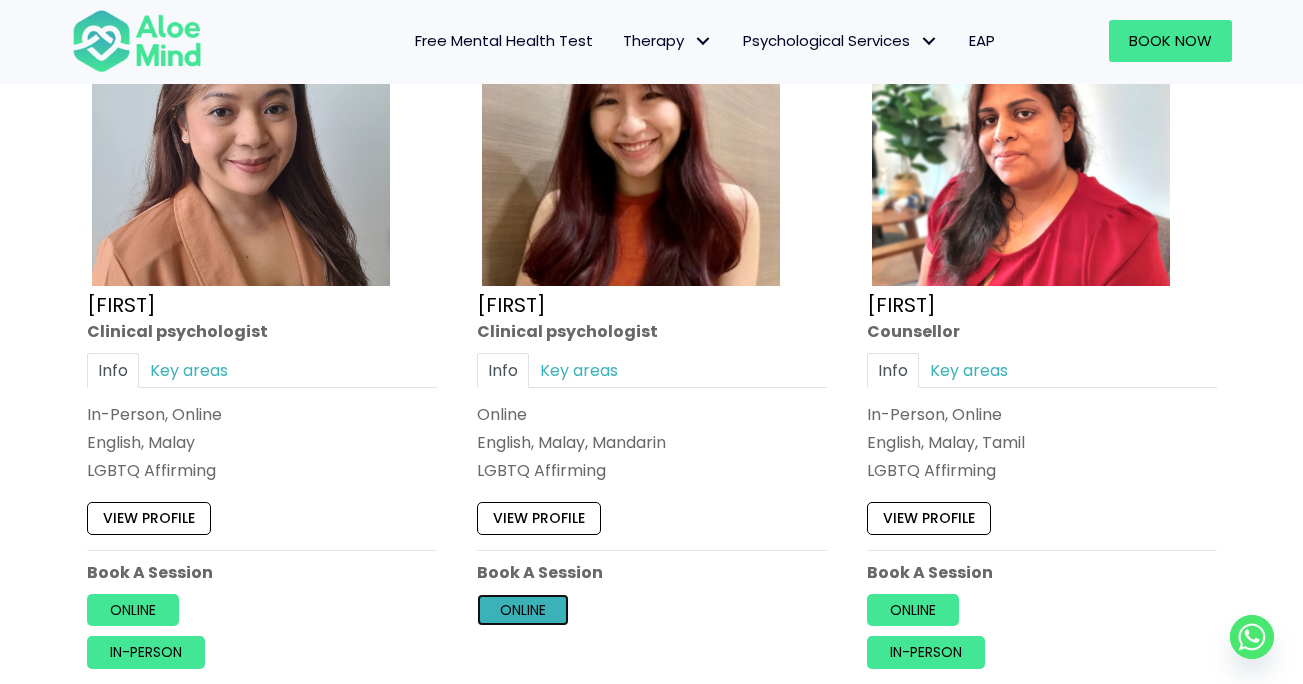 click on "Online" at bounding box center [523, 610] 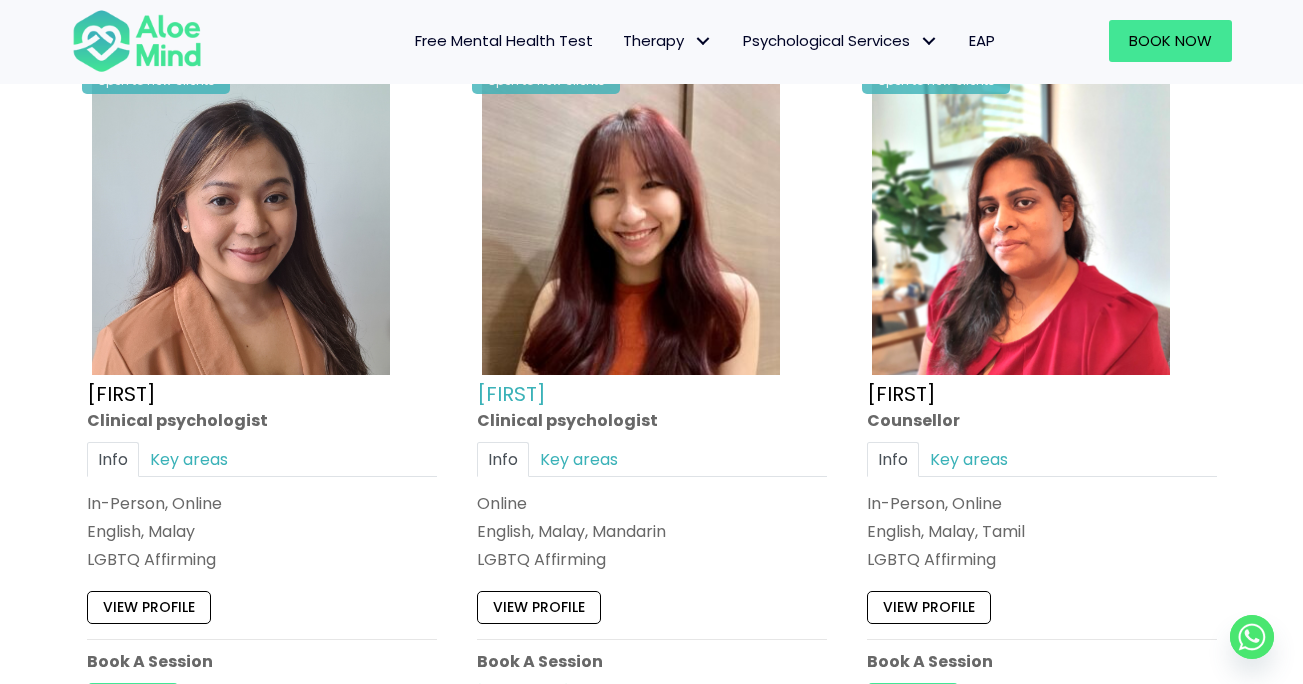 scroll, scrollTop: 2575, scrollLeft: 0, axis: vertical 